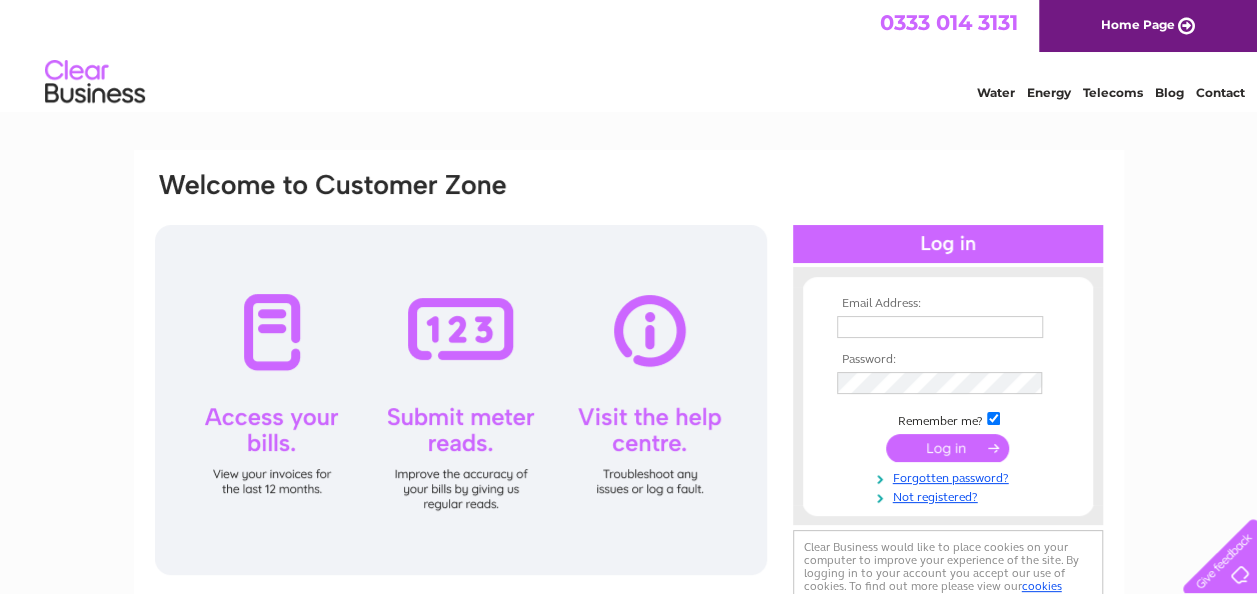 scroll, scrollTop: 0, scrollLeft: 0, axis: both 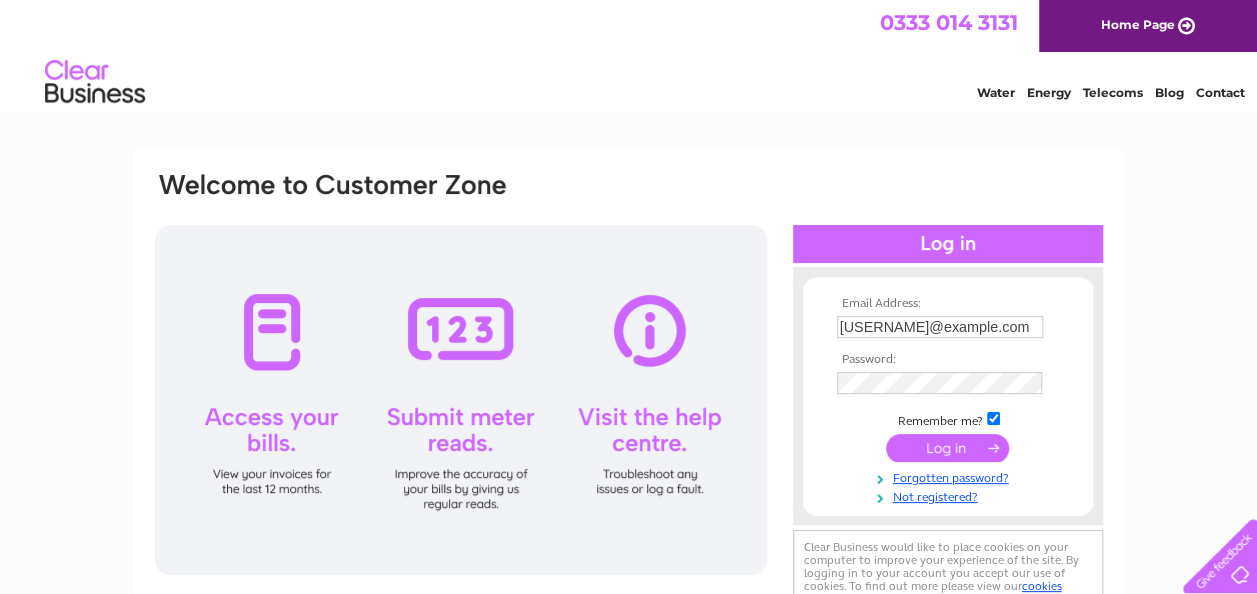 click at bounding box center [947, 448] 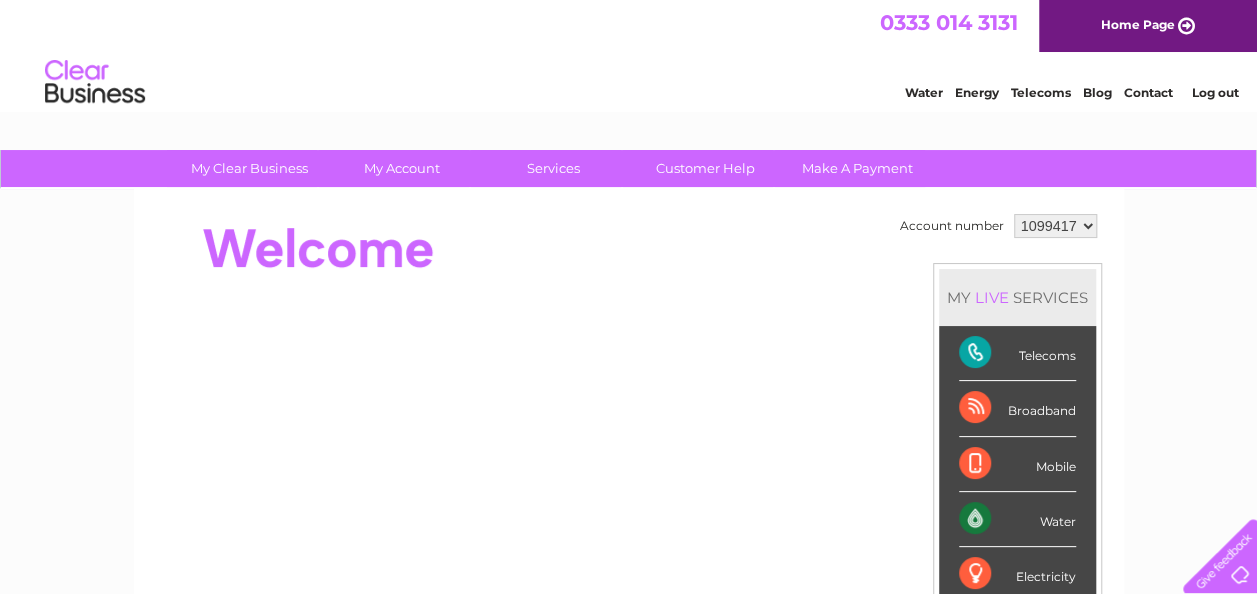 scroll, scrollTop: 0, scrollLeft: 0, axis: both 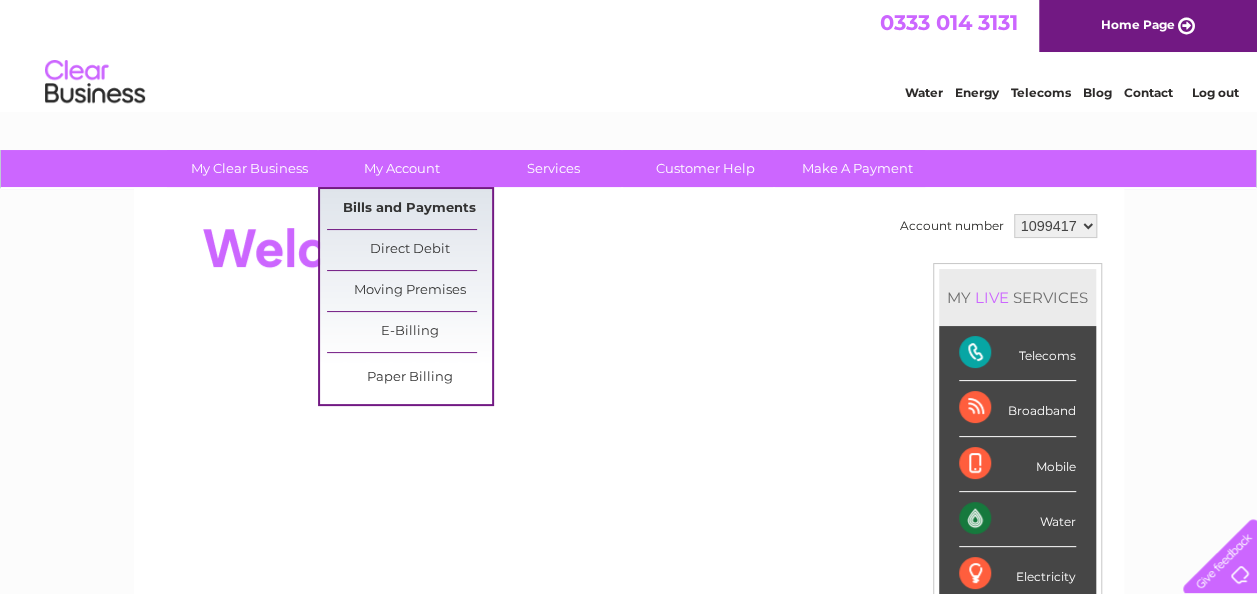 click on "Bills and Payments" at bounding box center (409, 209) 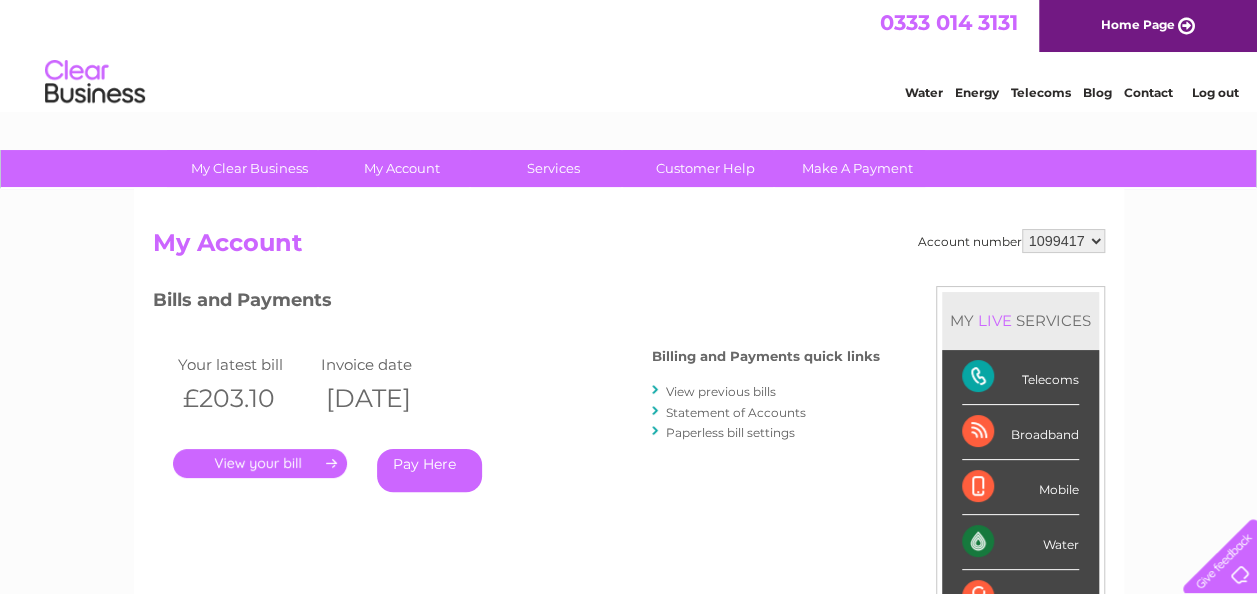 scroll, scrollTop: 0, scrollLeft: 0, axis: both 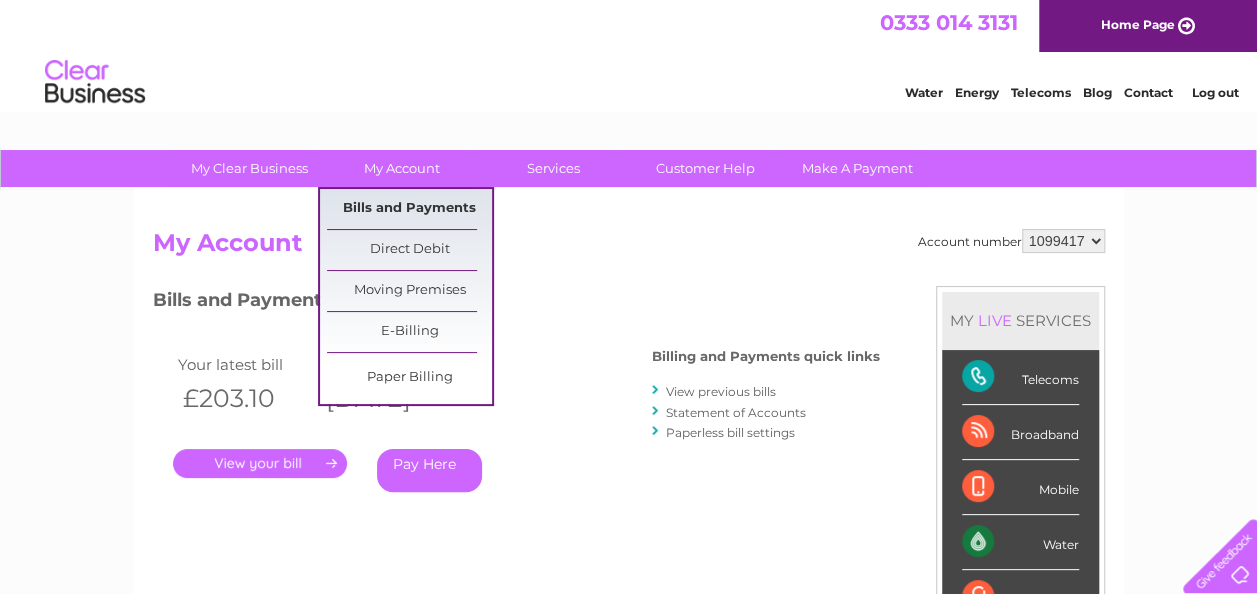 click on "Bills and Payments" at bounding box center (409, 209) 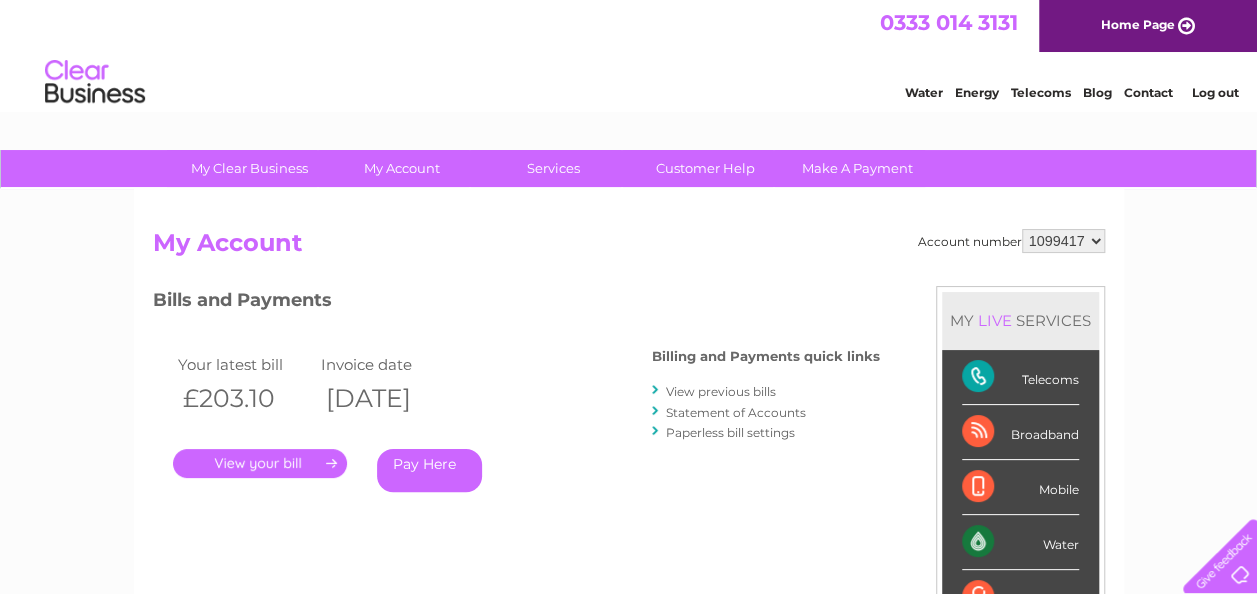 click on "." at bounding box center [260, 463] 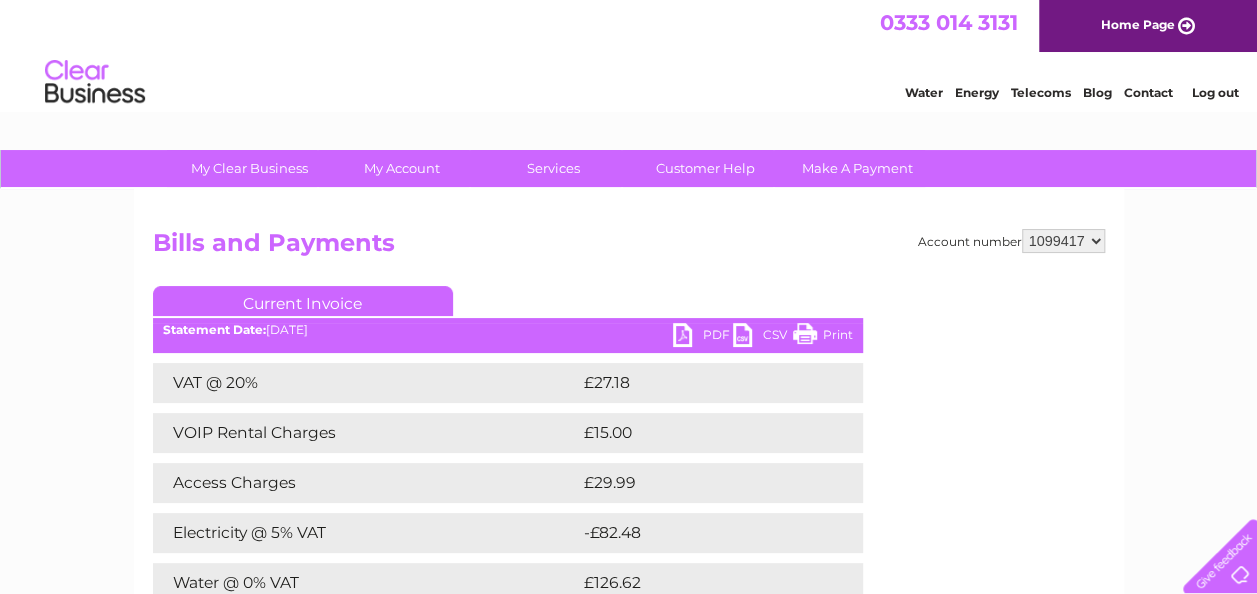 scroll, scrollTop: 0, scrollLeft: 0, axis: both 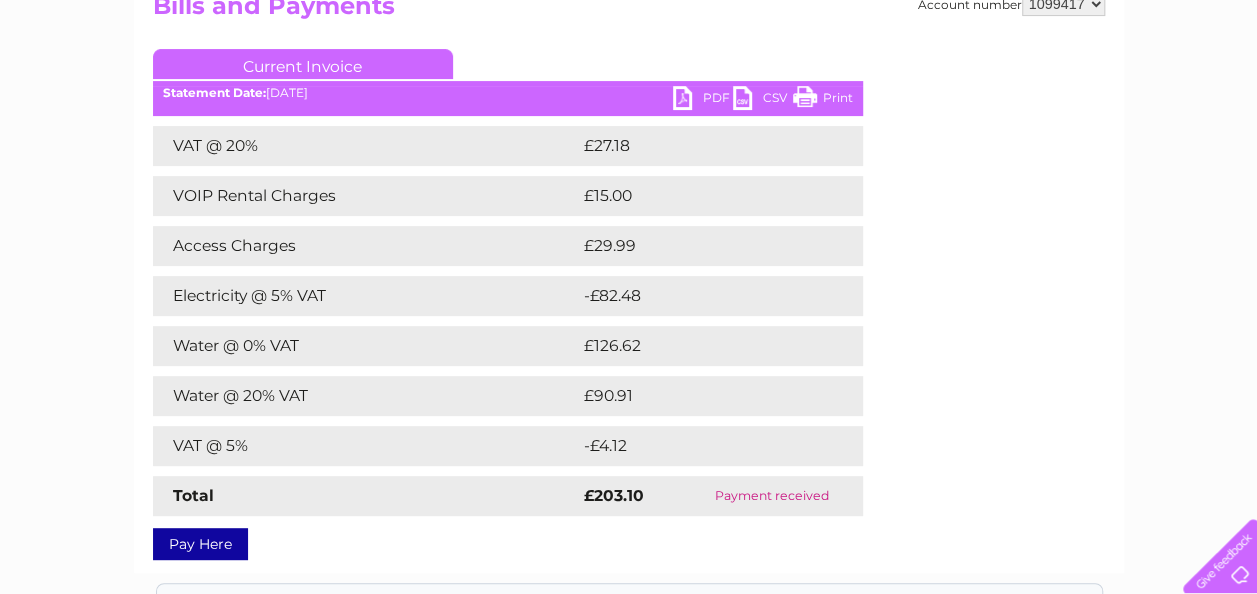 click on "PDF" at bounding box center [703, 100] 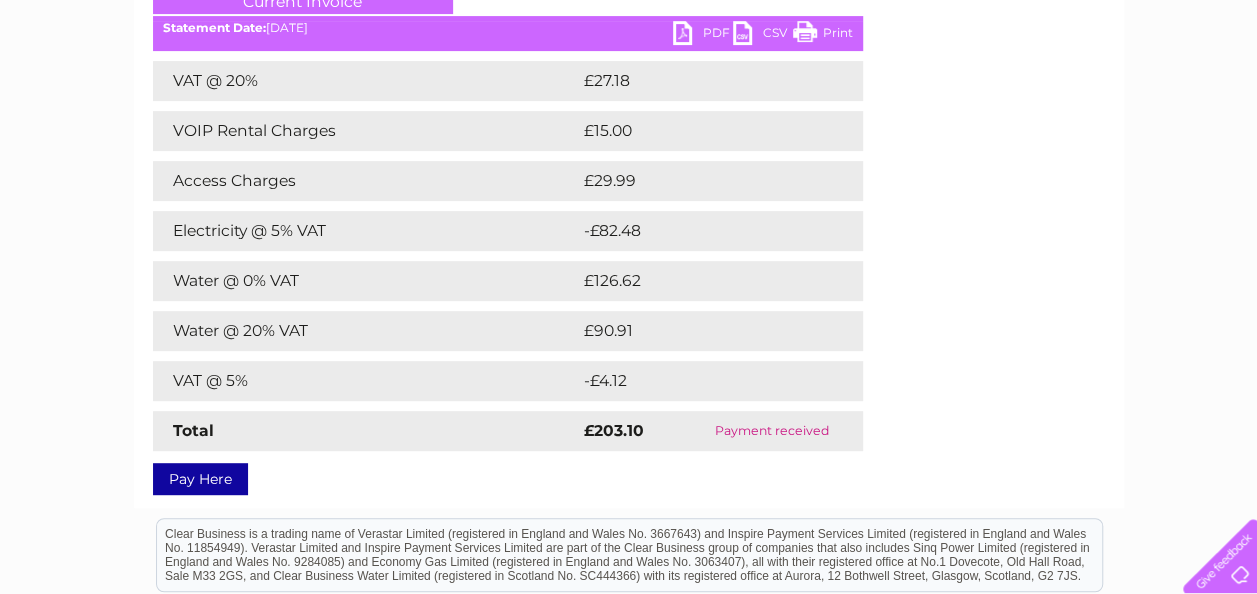scroll, scrollTop: 0, scrollLeft: 0, axis: both 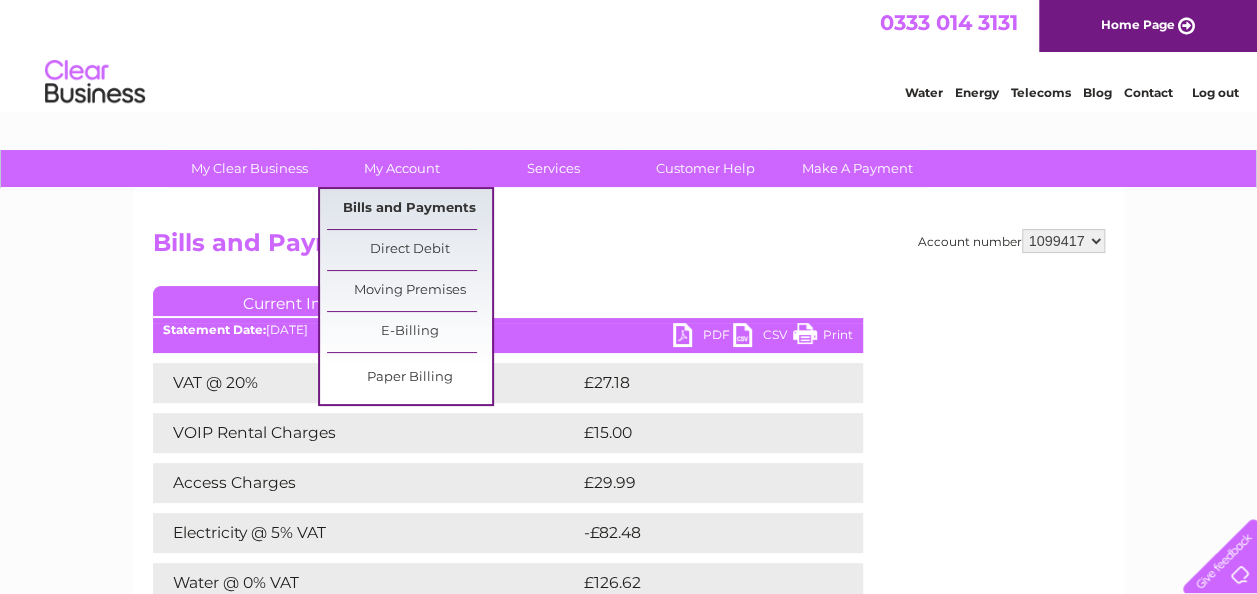 click on "Bills and Payments" at bounding box center (409, 209) 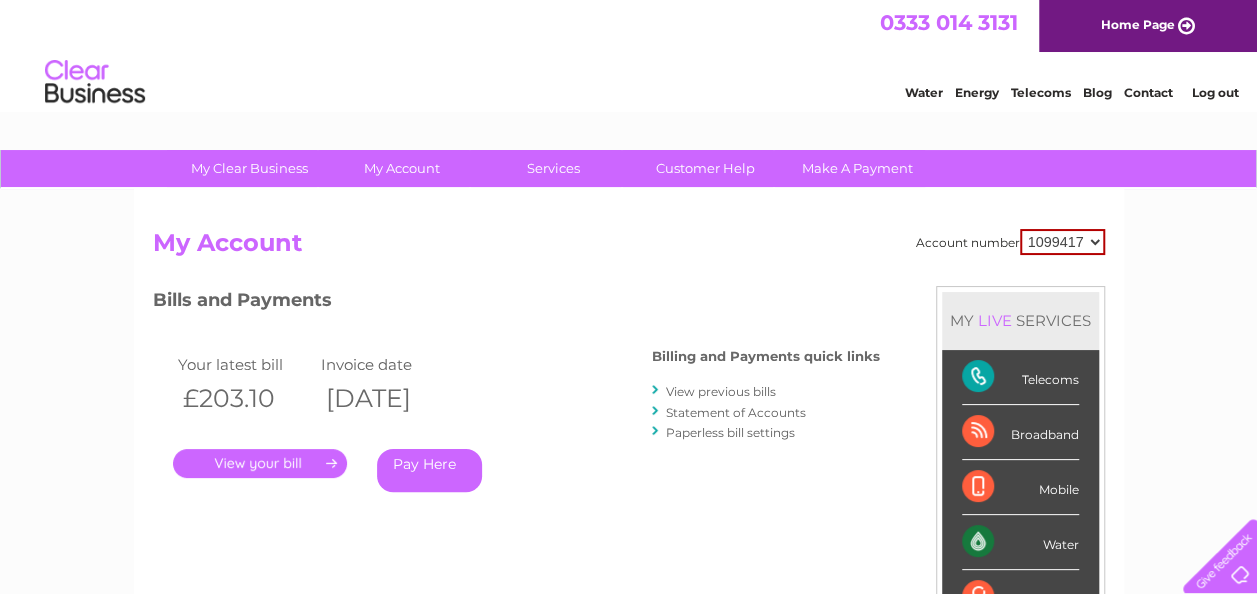 scroll, scrollTop: 0, scrollLeft: 0, axis: both 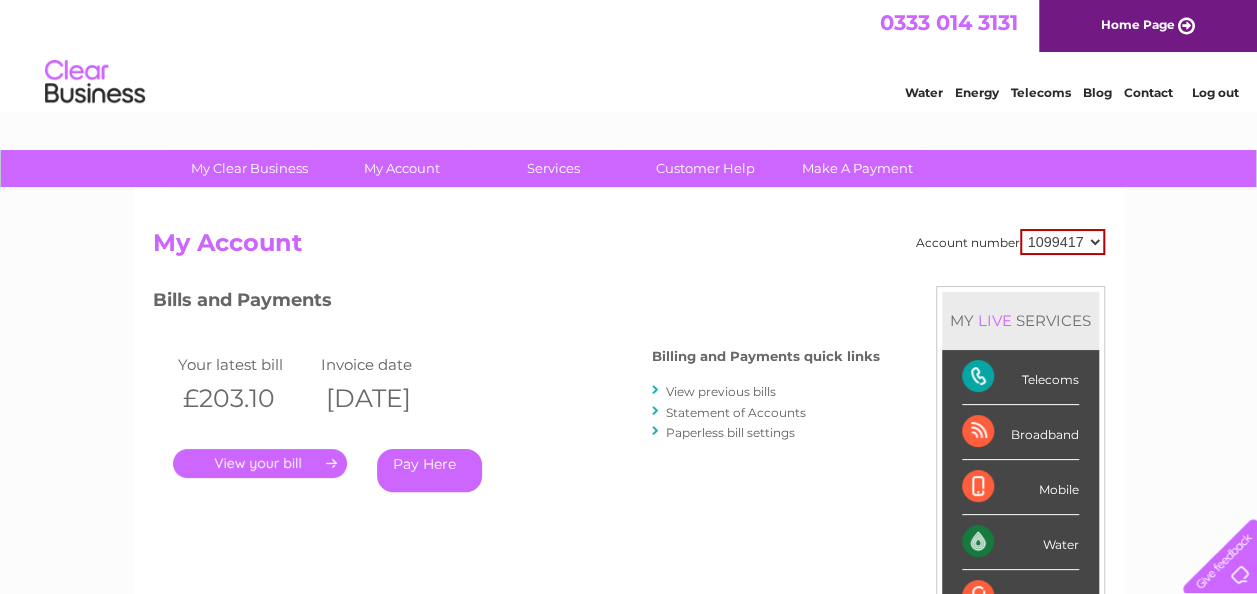 click at bounding box center [1216, 552] 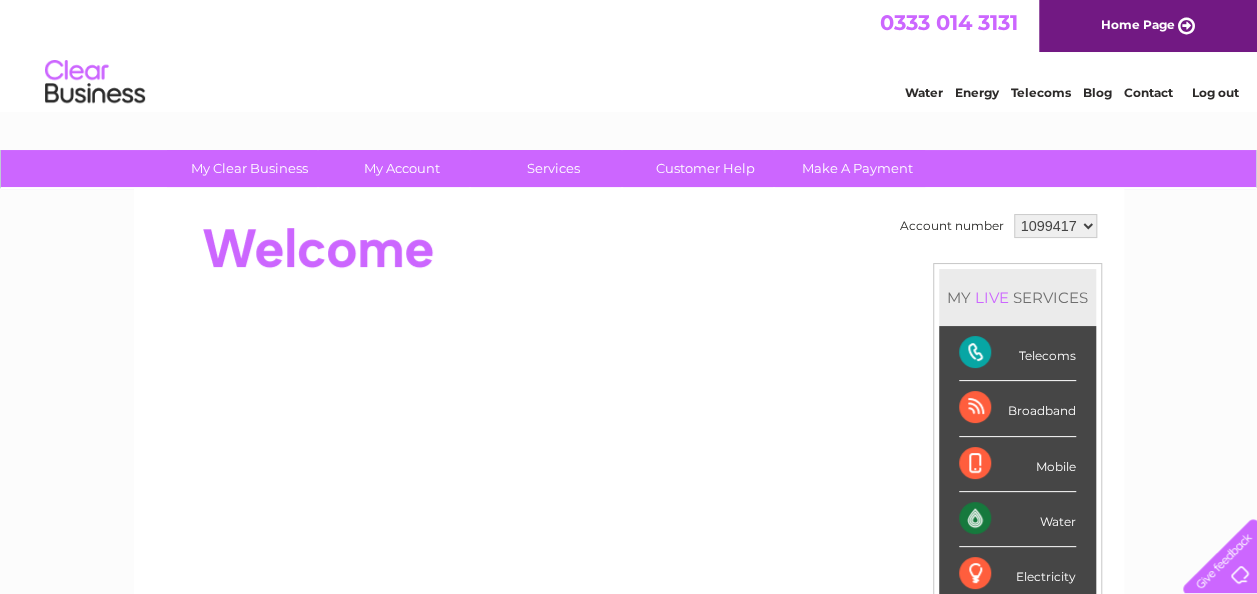 scroll, scrollTop: 0, scrollLeft: 0, axis: both 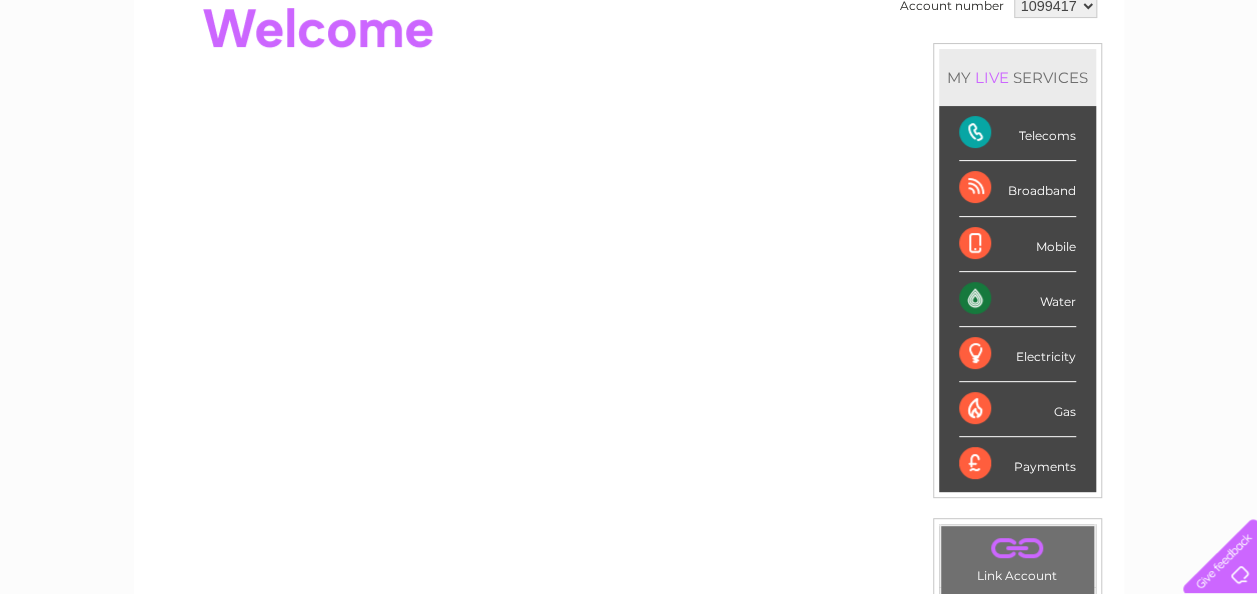 click on "Electricity" at bounding box center [1017, 354] 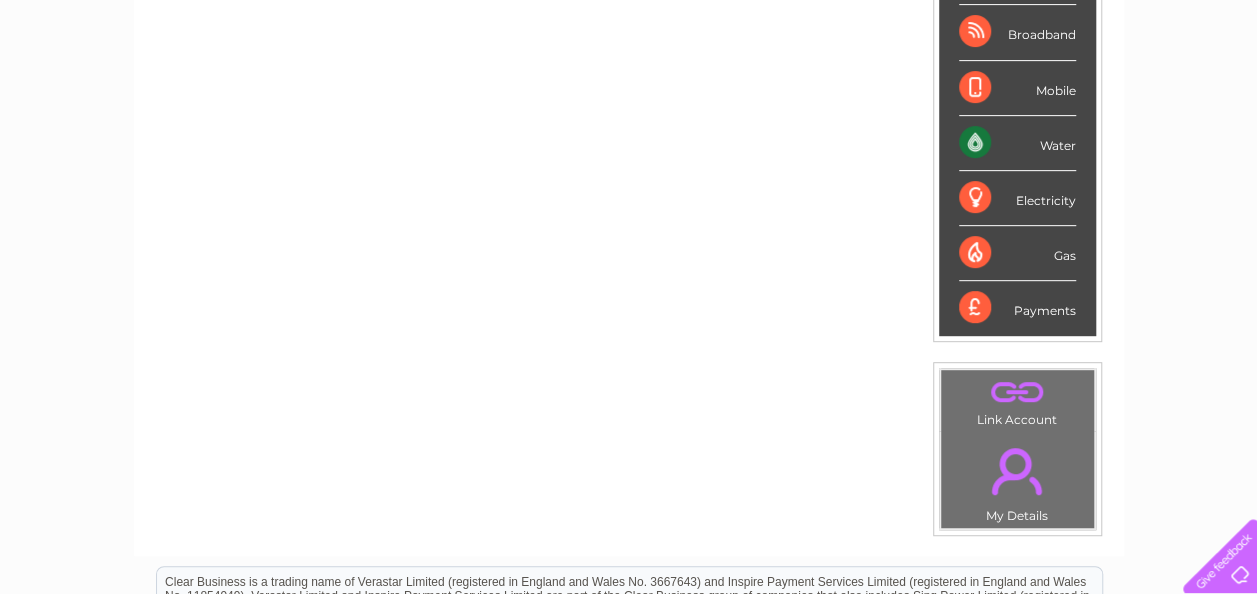 scroll, scrollTop: 404, scrollLeft: 0, axis: vertical 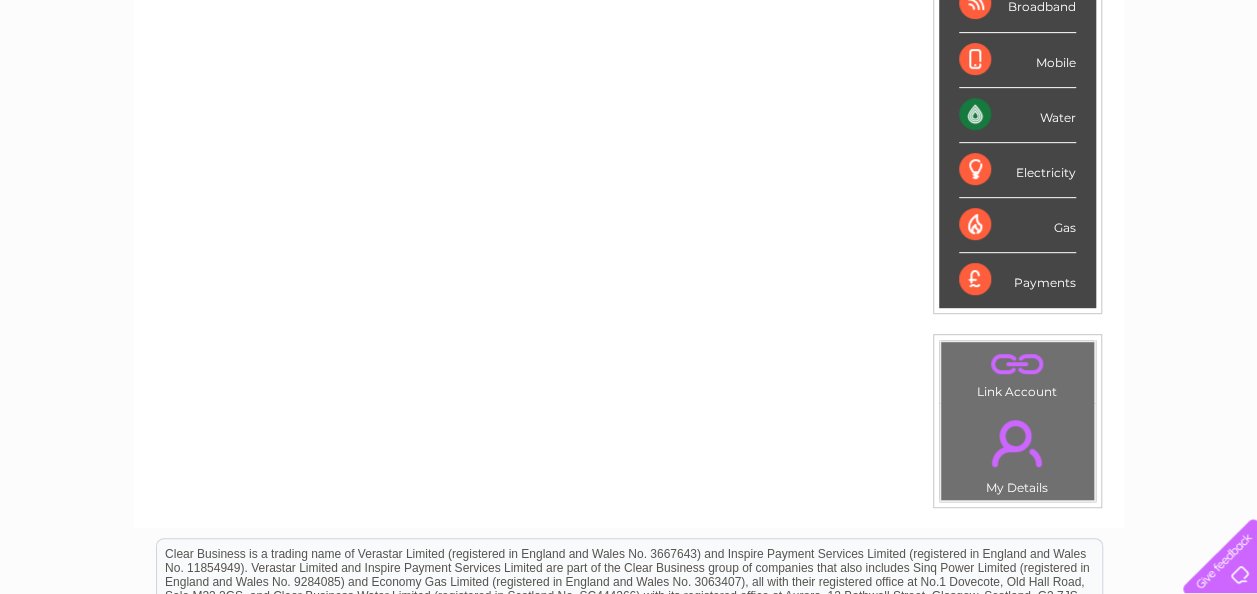 click on "." at bounding box center (1017, 364) 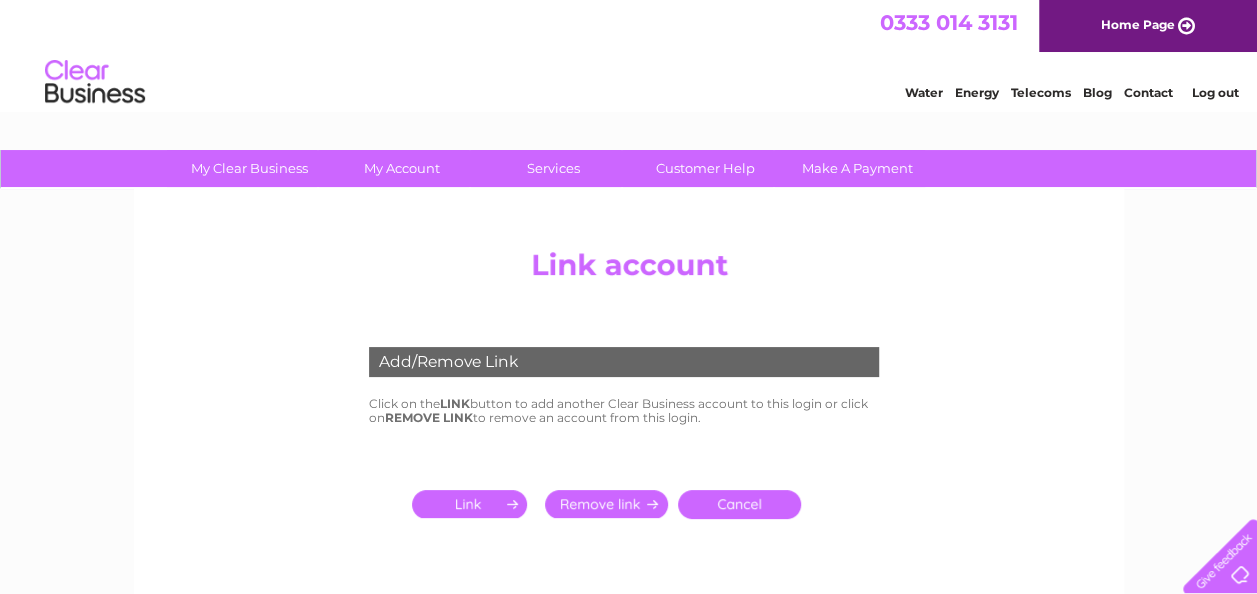 scroll, scrollTop: 0, scrollLeft: 0, axis: both 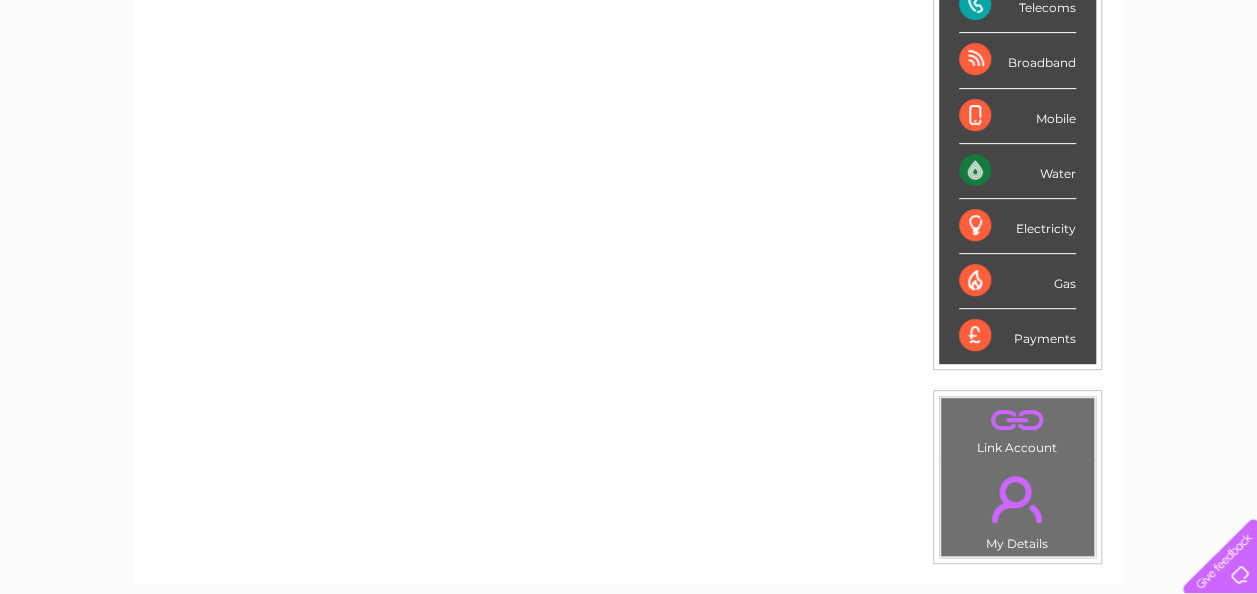 click on "Electricity" at bounding box center (1017, 226) 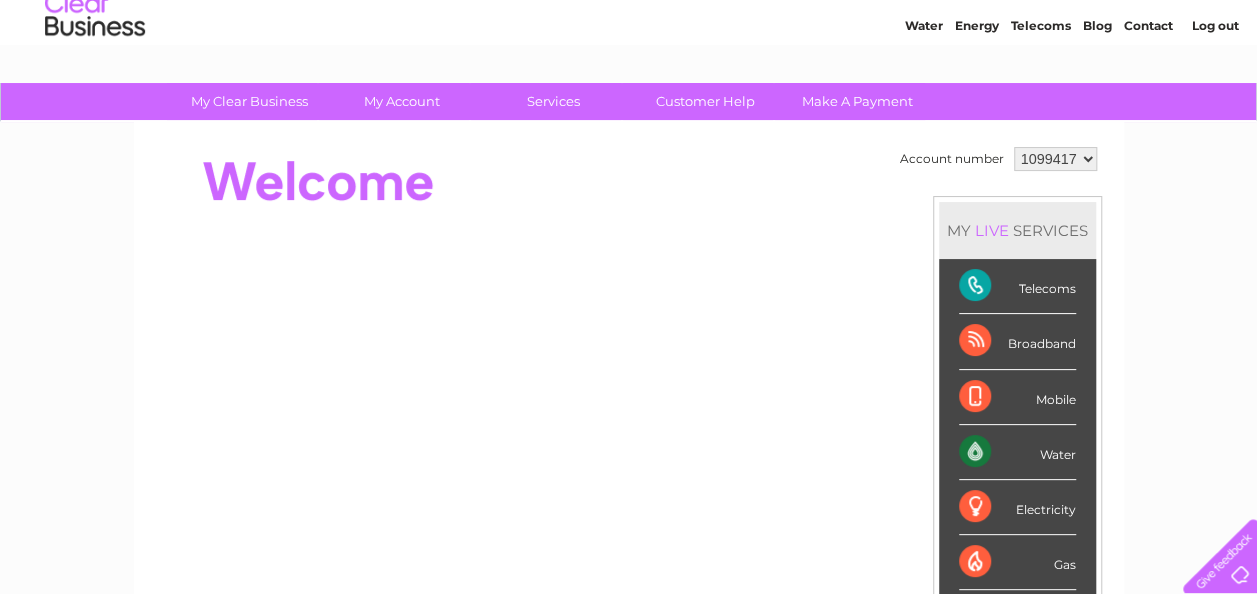 scroll, scrollTop: 64, scrollLeft: 0, axis: vertical 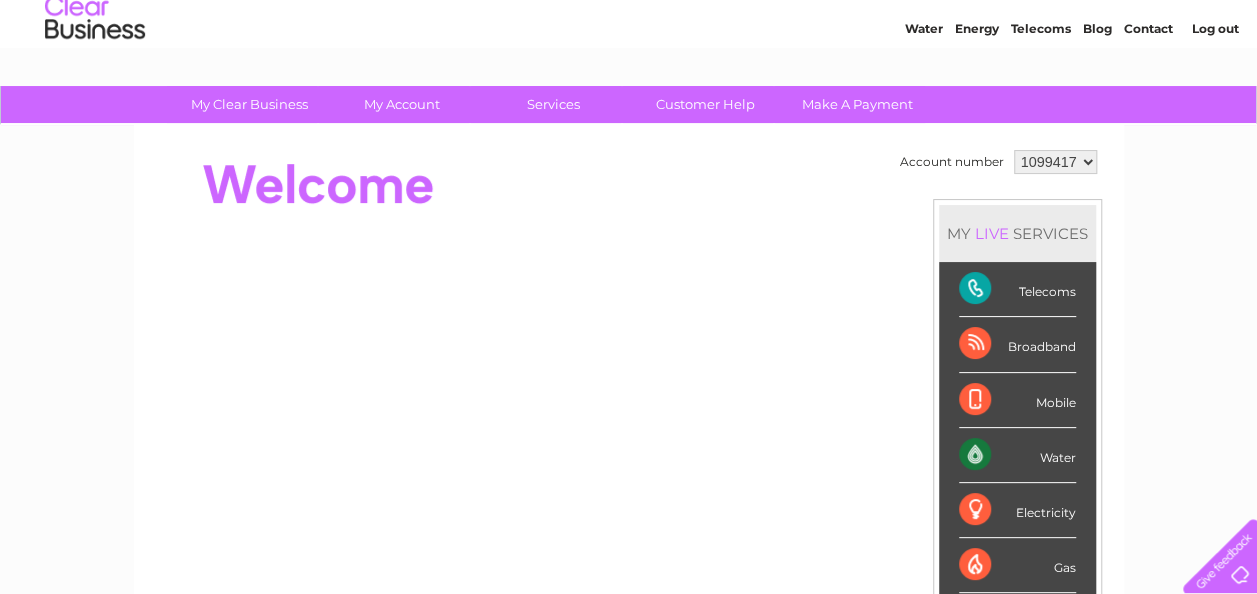 click on "Contact" at bounding box center [1148, 28] 